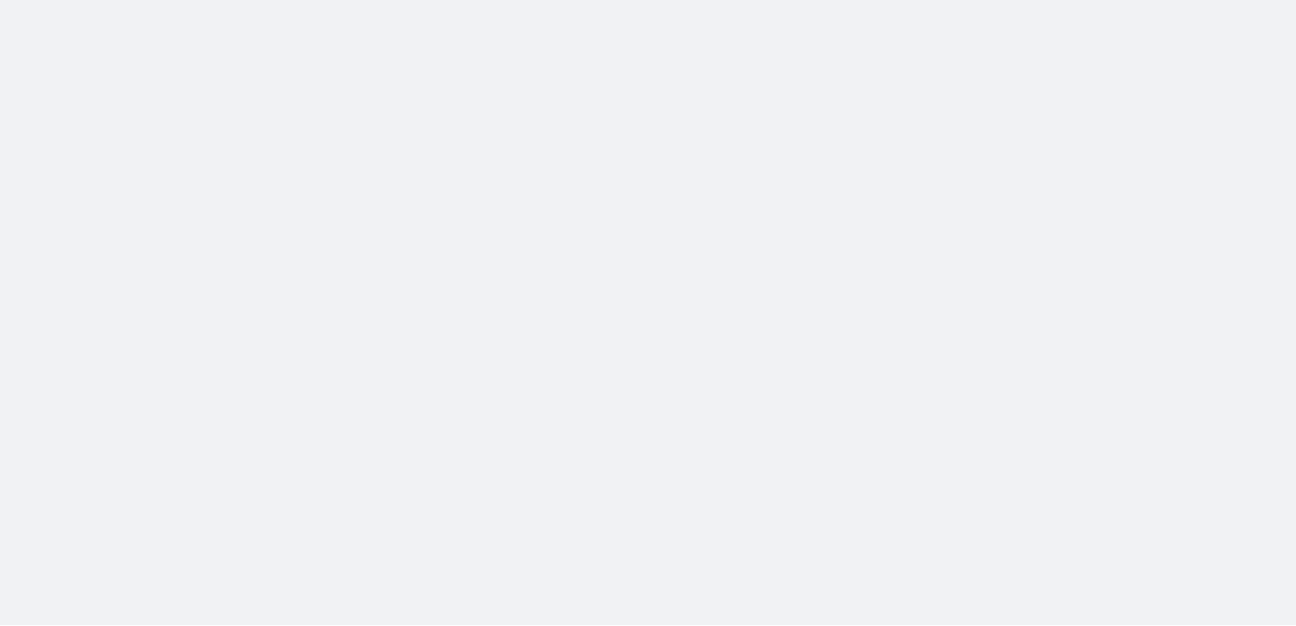 scroll, scrollTop: 0, scrollLeft: 0, axis: both 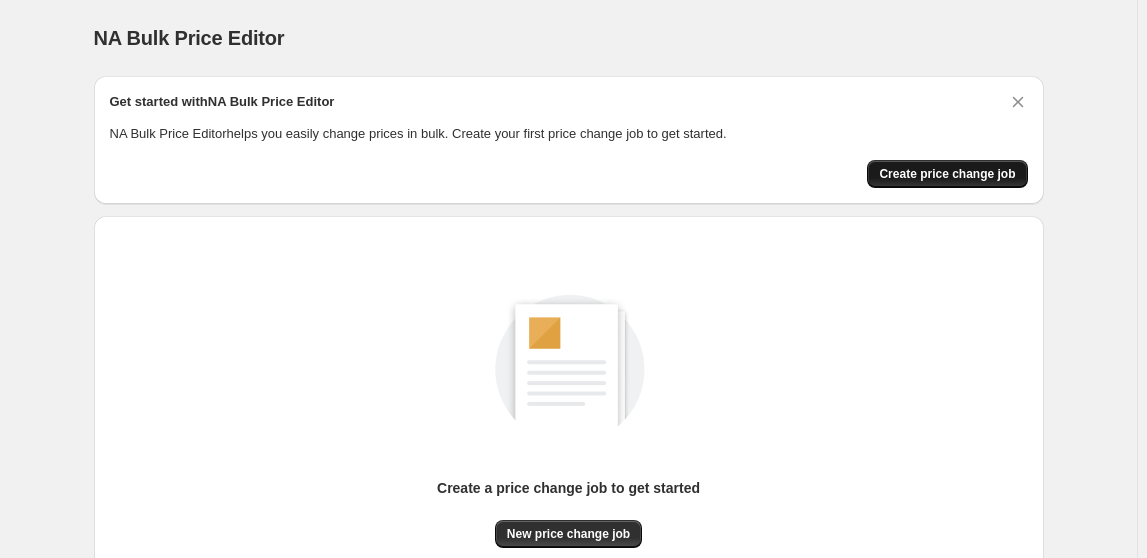 click on "Create price change job" at bounding box center [947, 174] 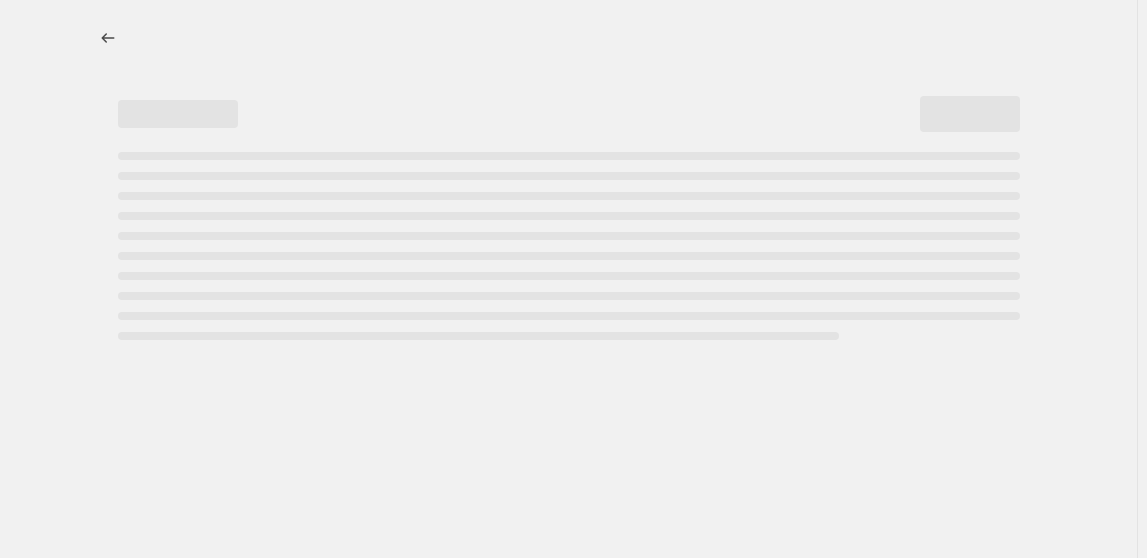 select on "percentage" 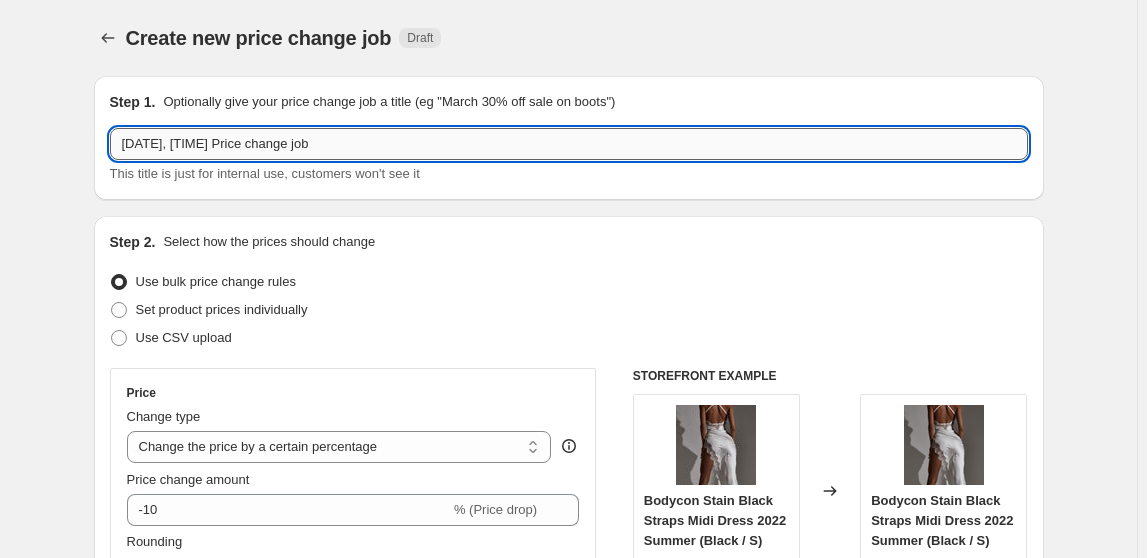click on "[DATE], [TIME] Price change job" at bounding box center (569, 144) 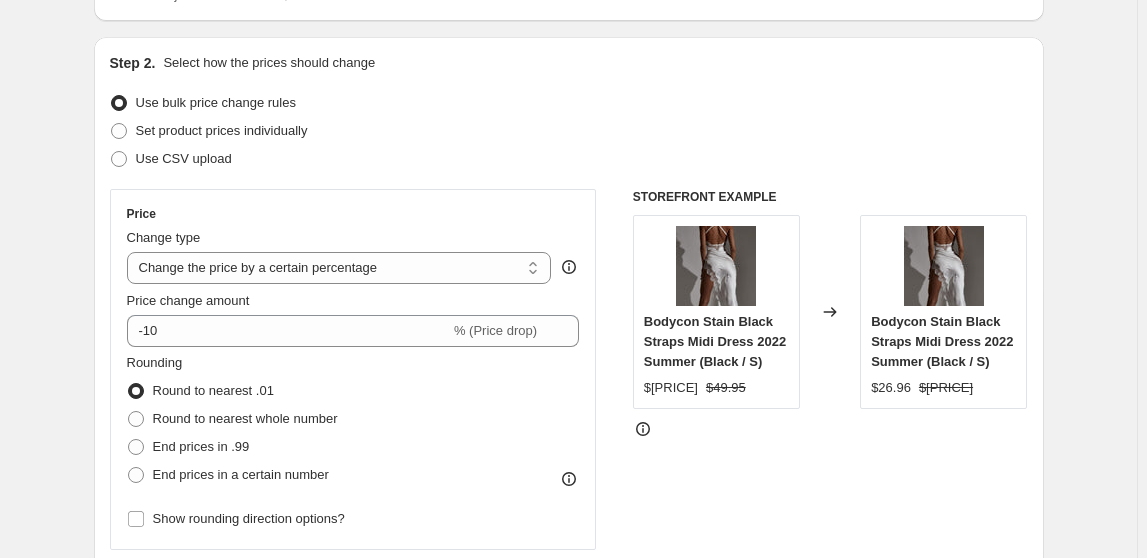 scroll, scrollTop: 181, scrollLeft: 0, axis: vertical 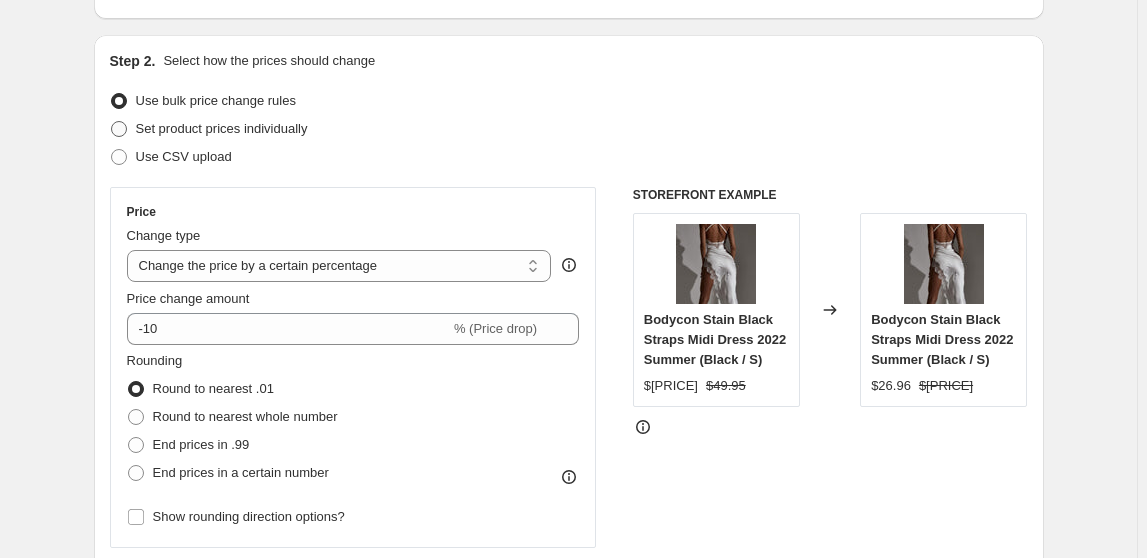 click on "Set product prices individually" at bounding box center (222, 128) 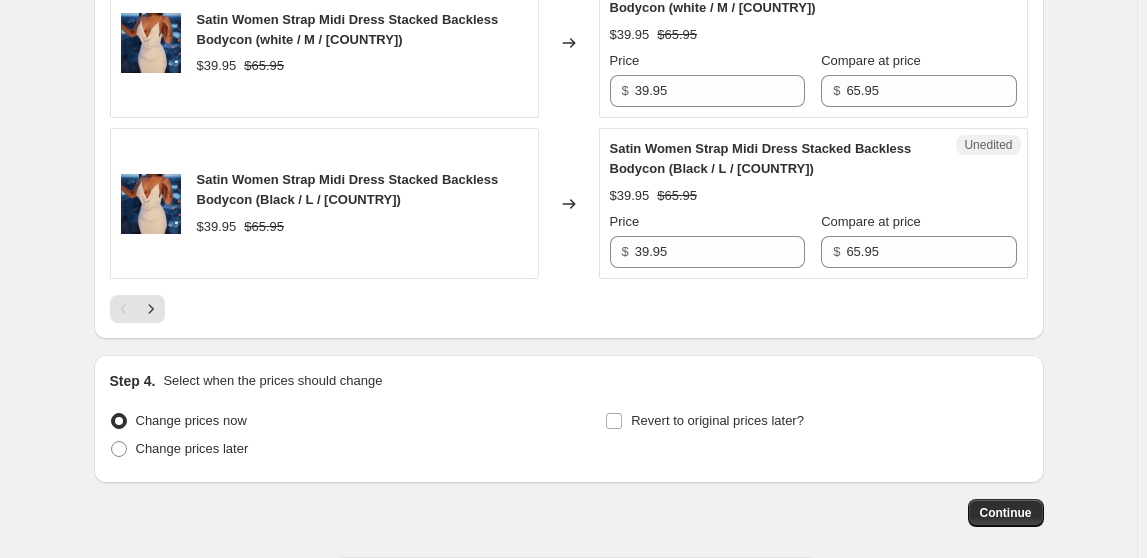 scroll, scrollTop: 3679, scrollLeft: 0, axis: vertical 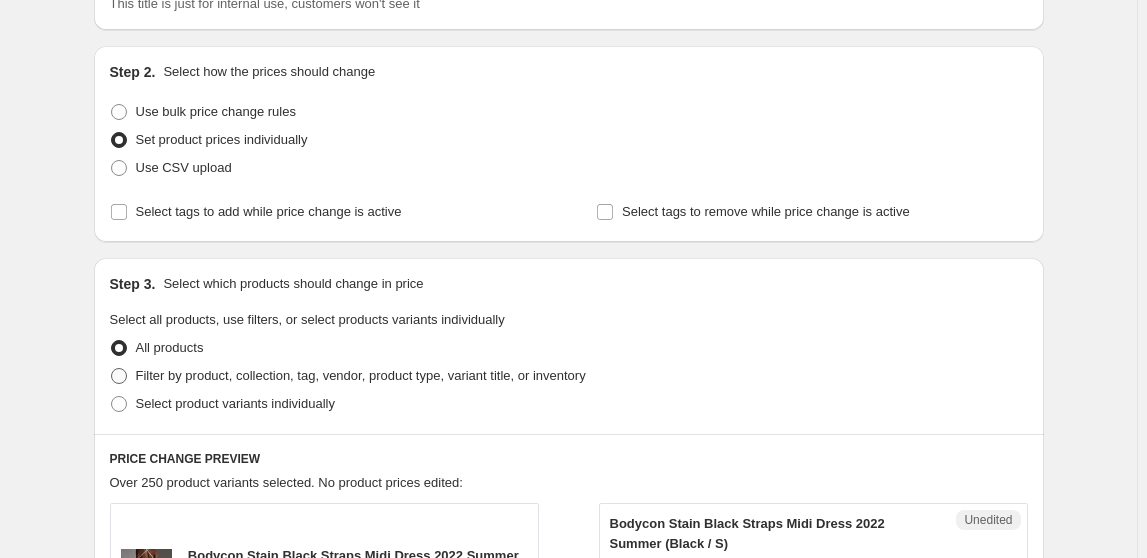 click on "Filter by product, collection, tag, vendor, product type, variant title, or inventory" at bounding box center (361, 375) 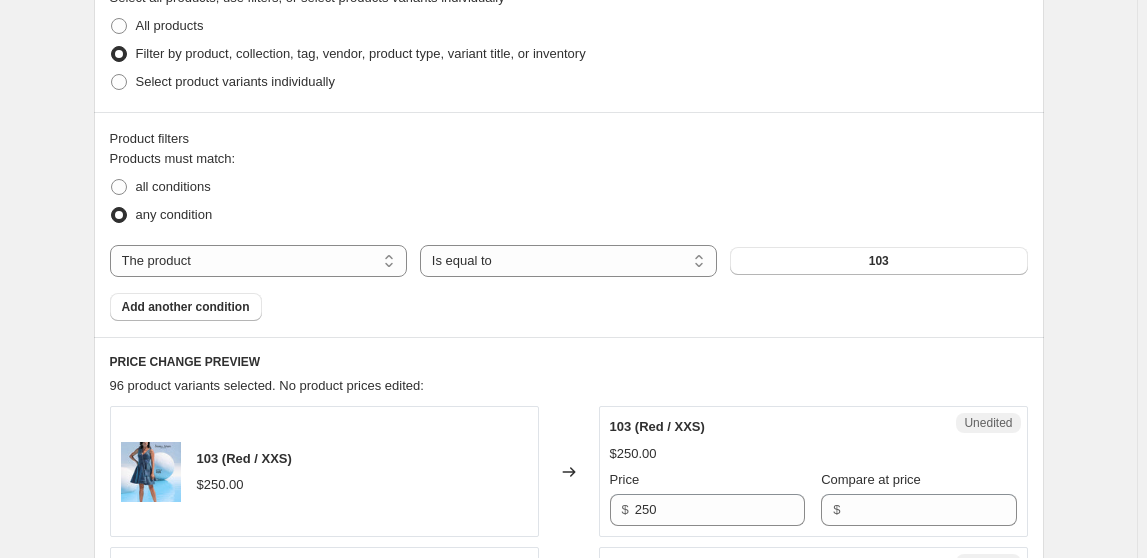 scroll, scrollTop: 534, scrollLeft: 0, axis: vertical 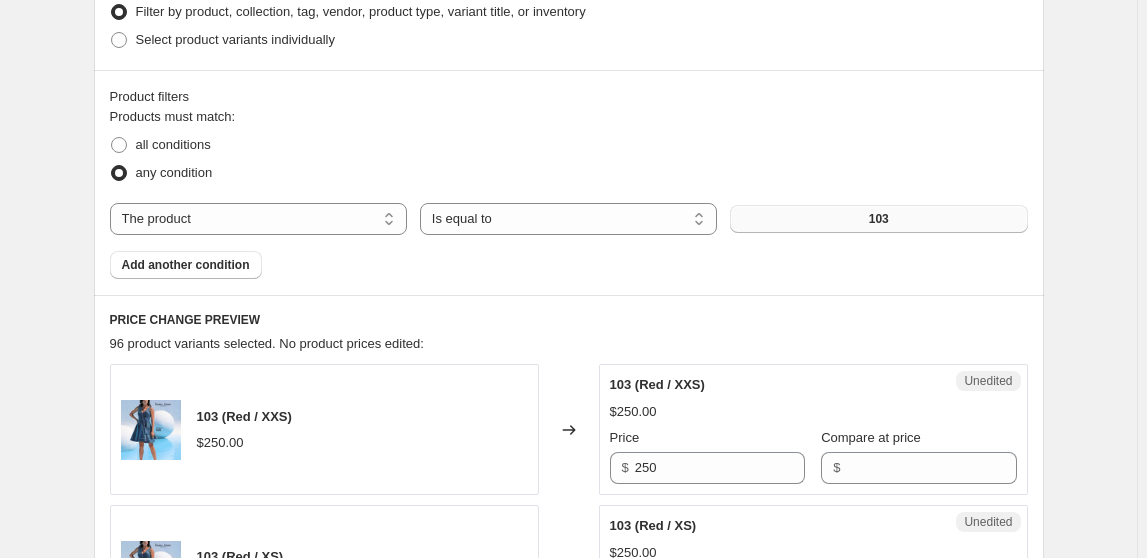 click on "103" at bounding box center (878, 219) 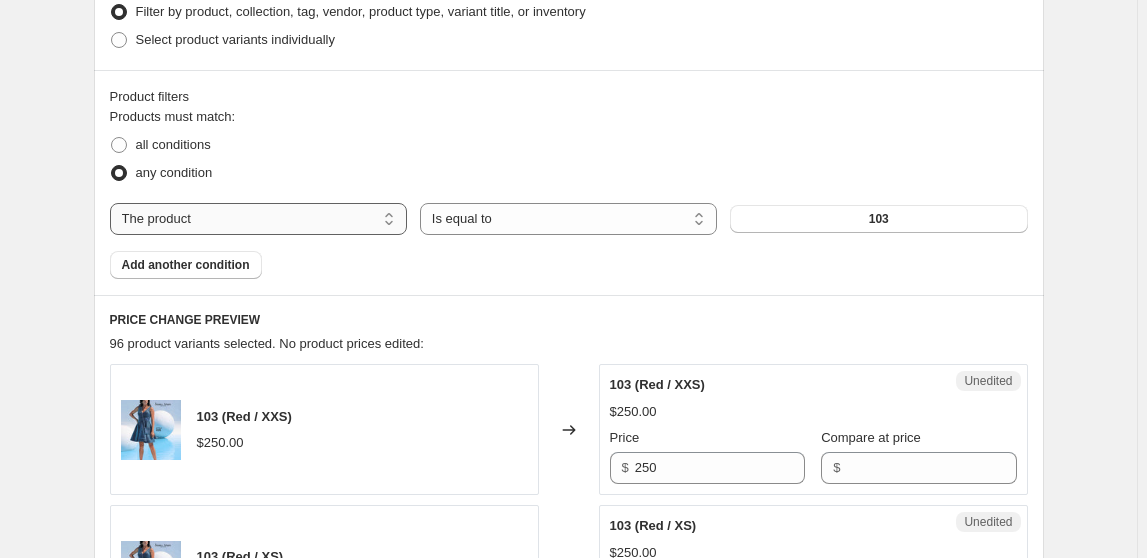click on "The product The product's collection The product's tag The product's vendor The product's type The product's status The variant's title Inventory quantity" at bounding box center [258, 219] 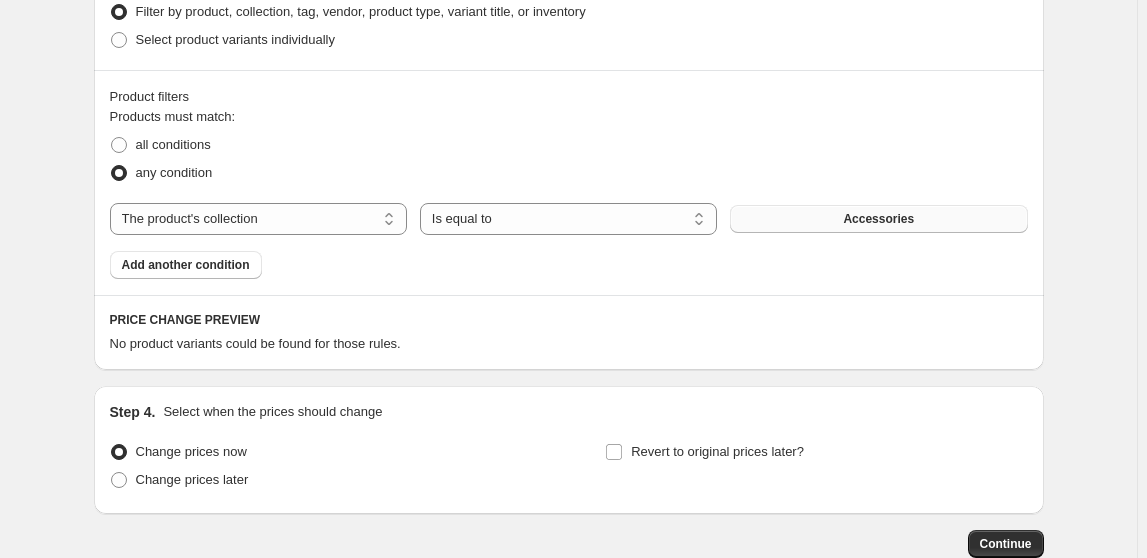 click on "Accessories" at bounding box center [878, 219] 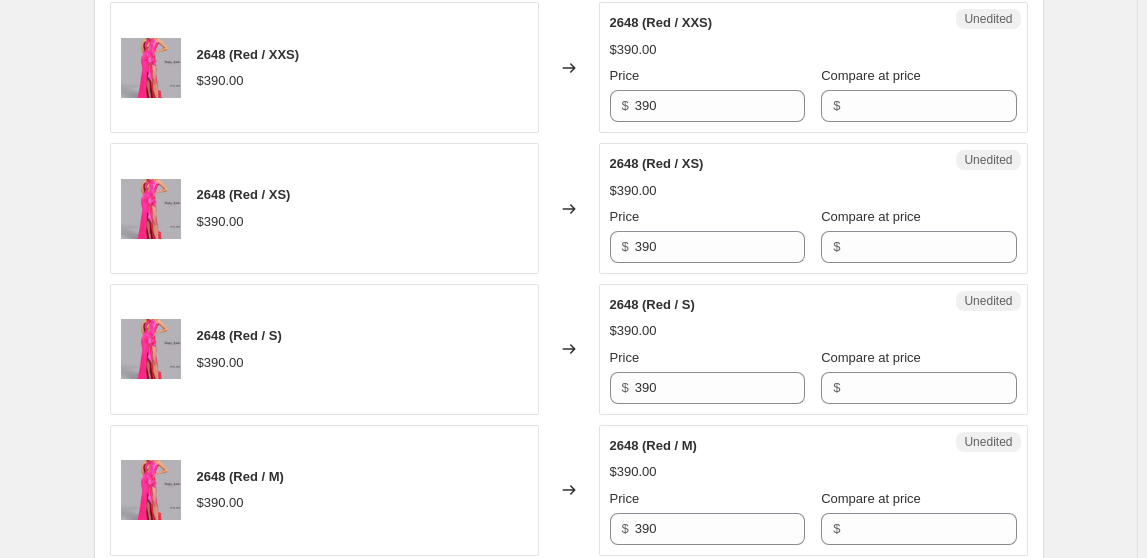 scroll, scrollTop: 898, scrollLeft: 0, axis: vertical 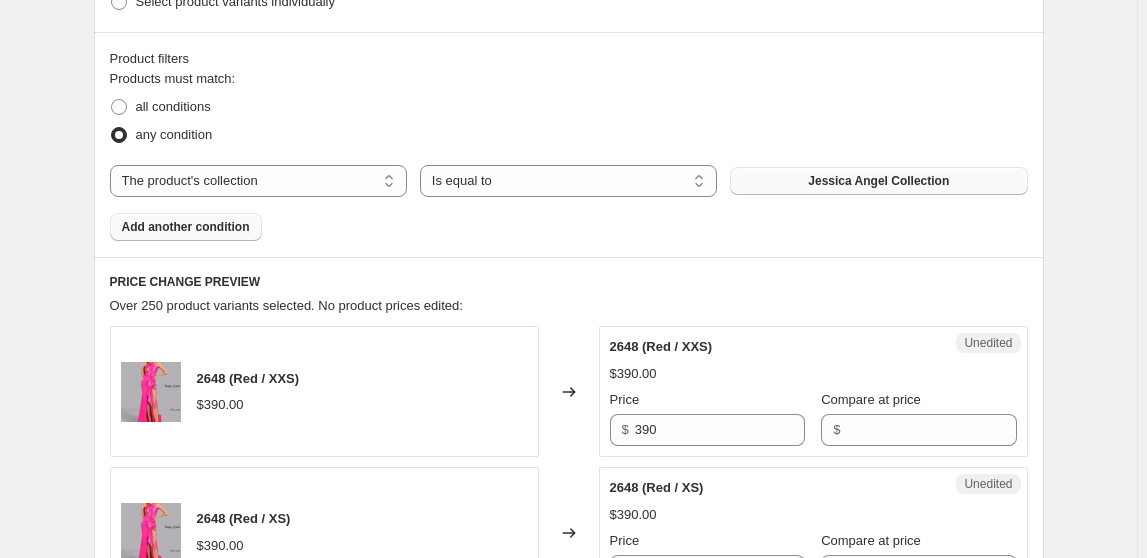 click on "Add another condition" at bounding box center (186, 227) 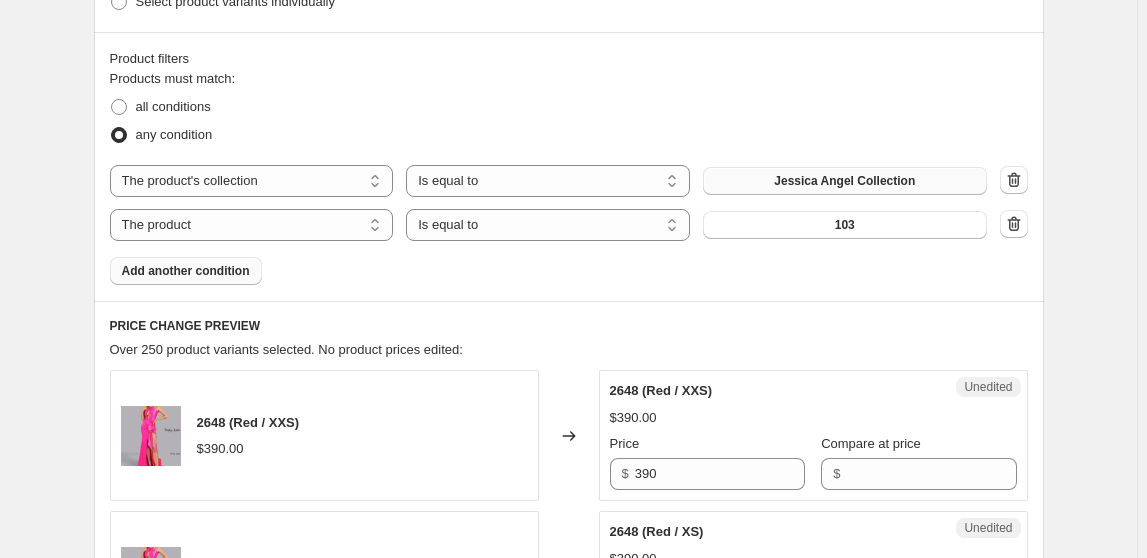 click 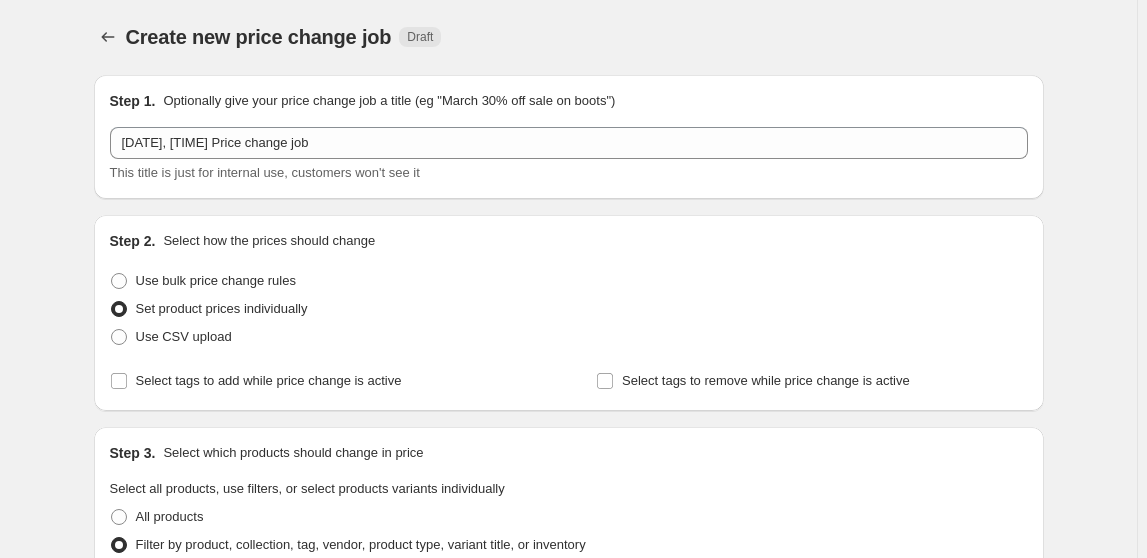 scroll, scrollTop: 0, scrollLeft: 0, axis: both 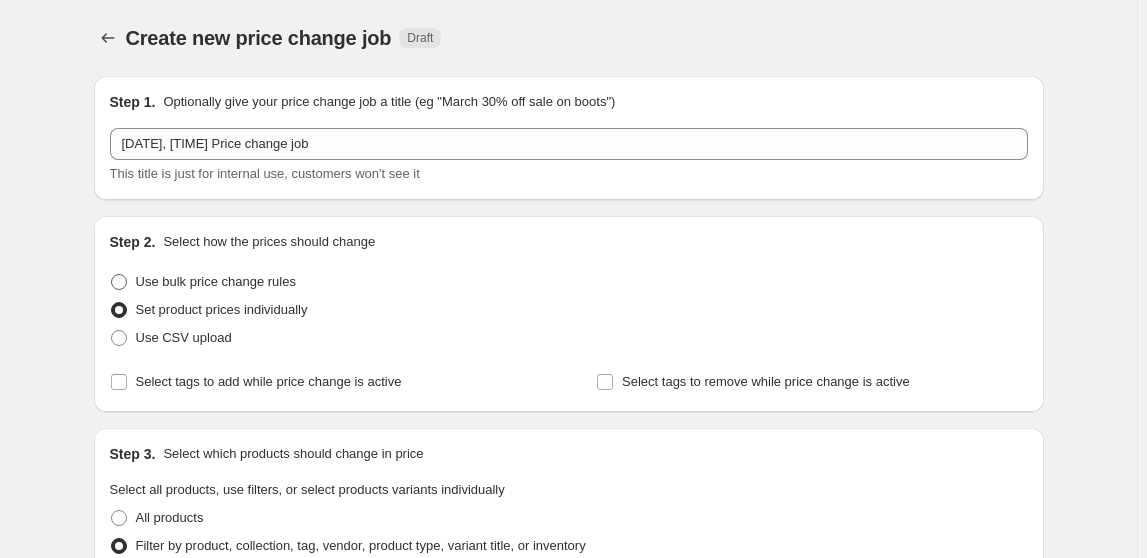 click on "Use bulk price change rules" at bounding box center [216, 281] 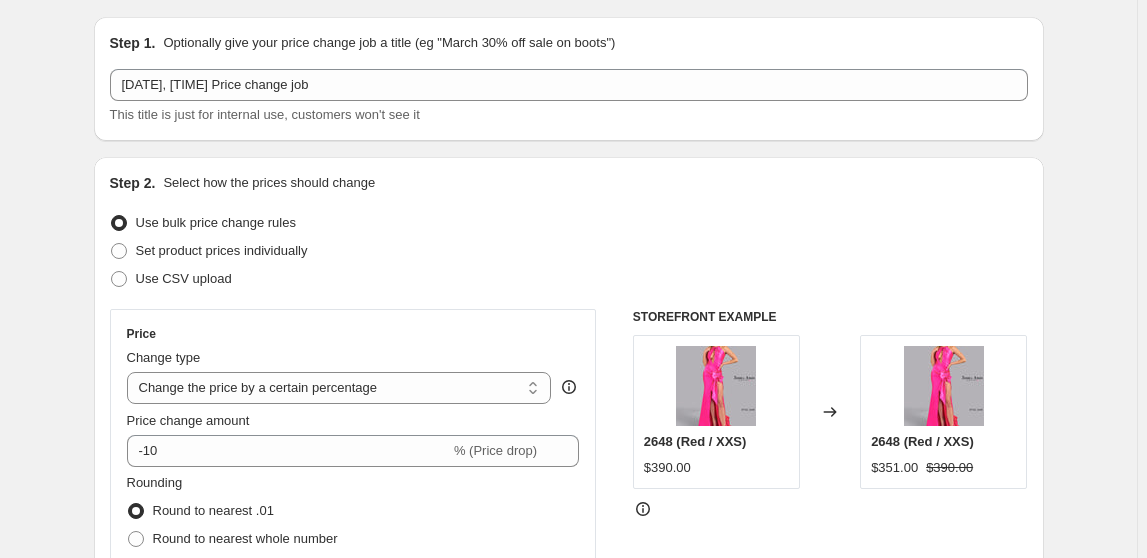 scroll, scrollTop: 181, scrollLeft: 0, axis: vertical 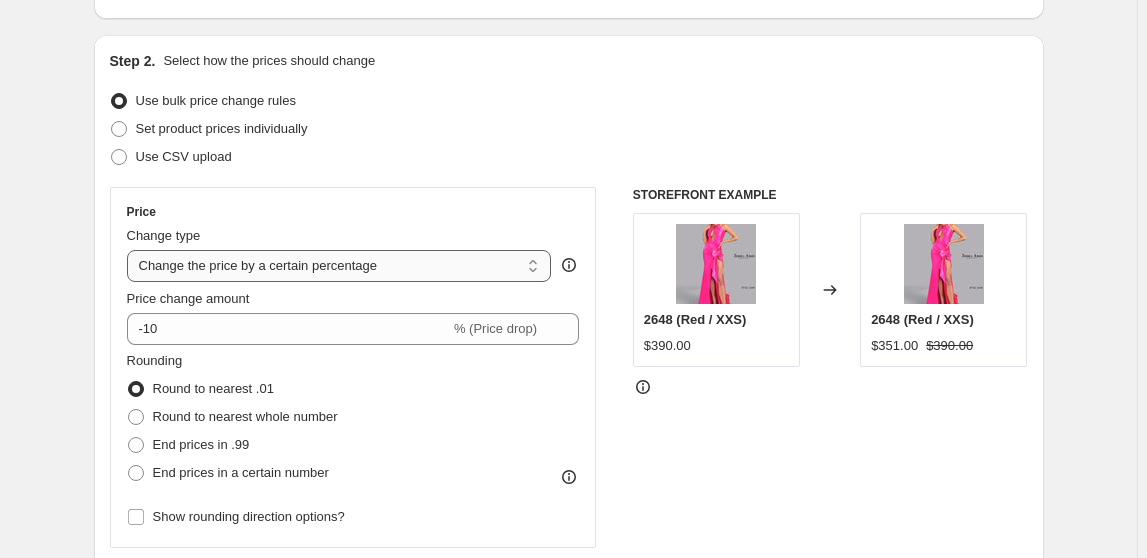 click on "Change the price to a certain amount Change the price by a certain amount Change the price by a certain percentage Change the price to the current compare at price (price before sale) Change the price by a certain amount relative to the compare at price Change the price by a certain percentage relative to the compare at price Don't change the price Change the price by a certain percentage relative to the cost per item Change price to certain cost margin" at bounding box center [339, 266] 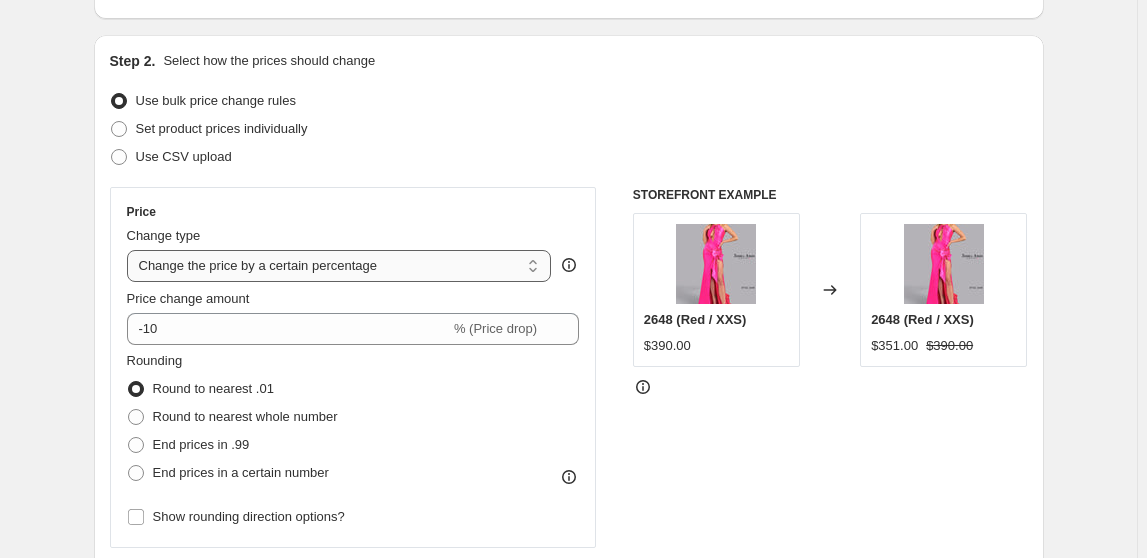 select on "by" 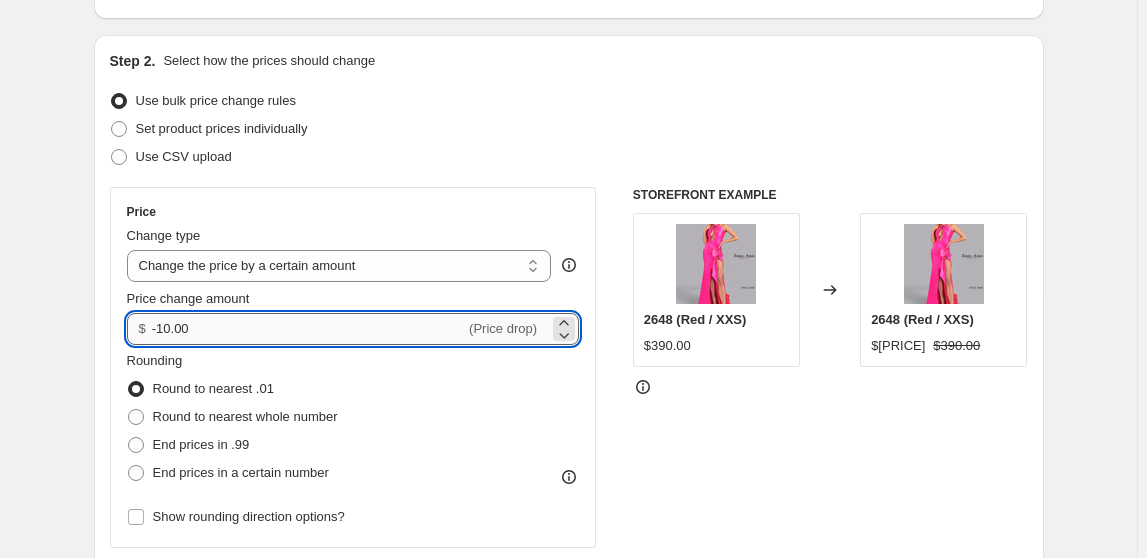 click on "-10.00" at bounding box center [308, 329] 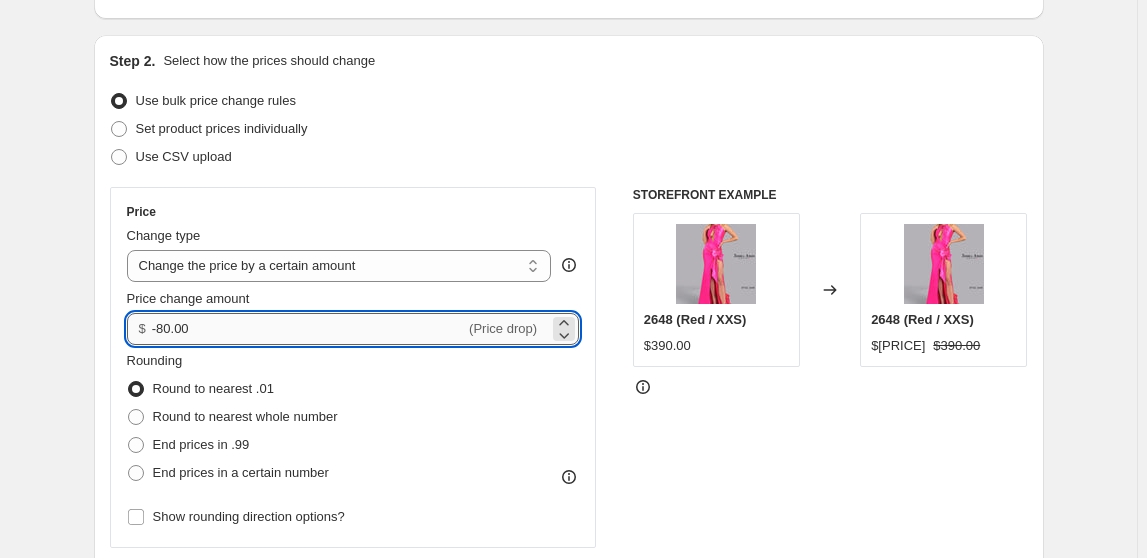 type on "-80.00" 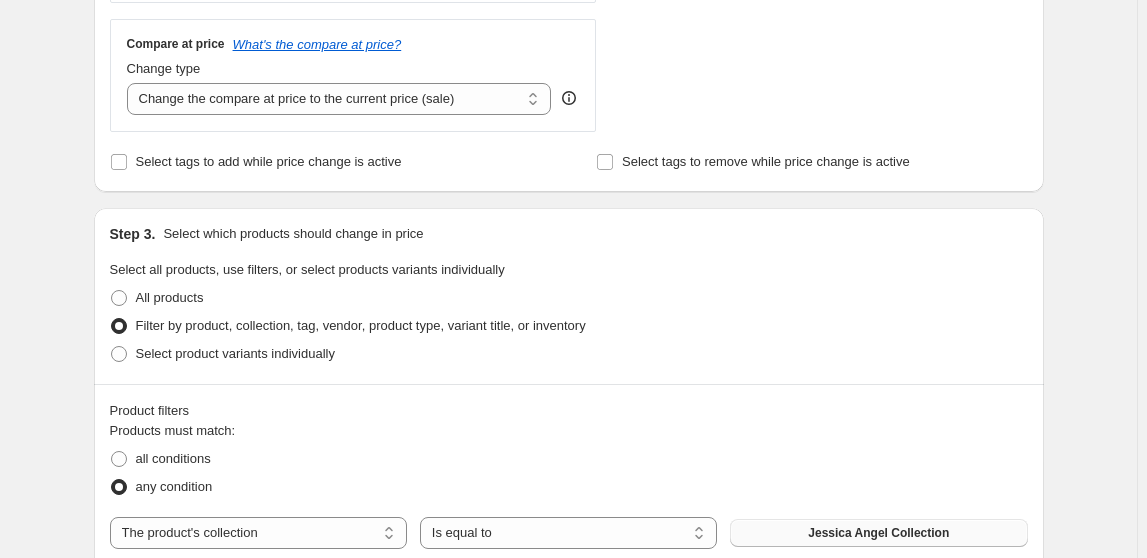 scroll, scrollTop: 727, scrollLeft: 0, axis: vertical 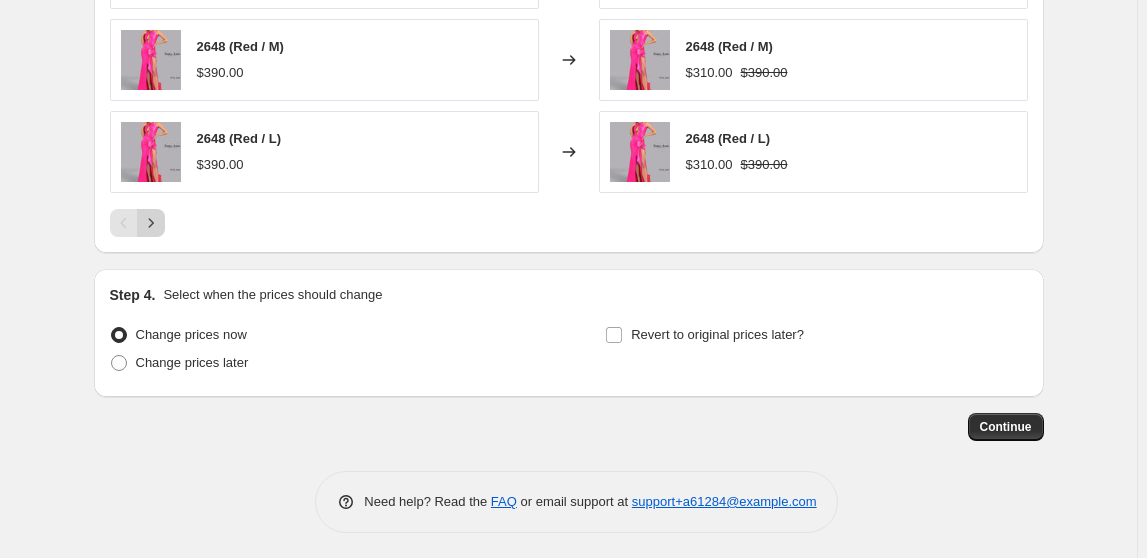 click 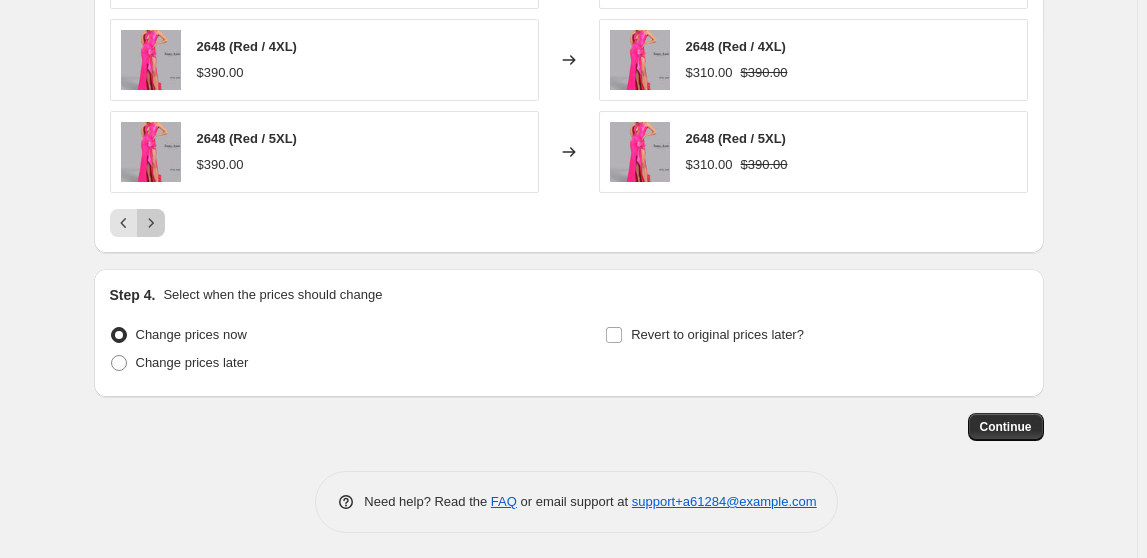 click 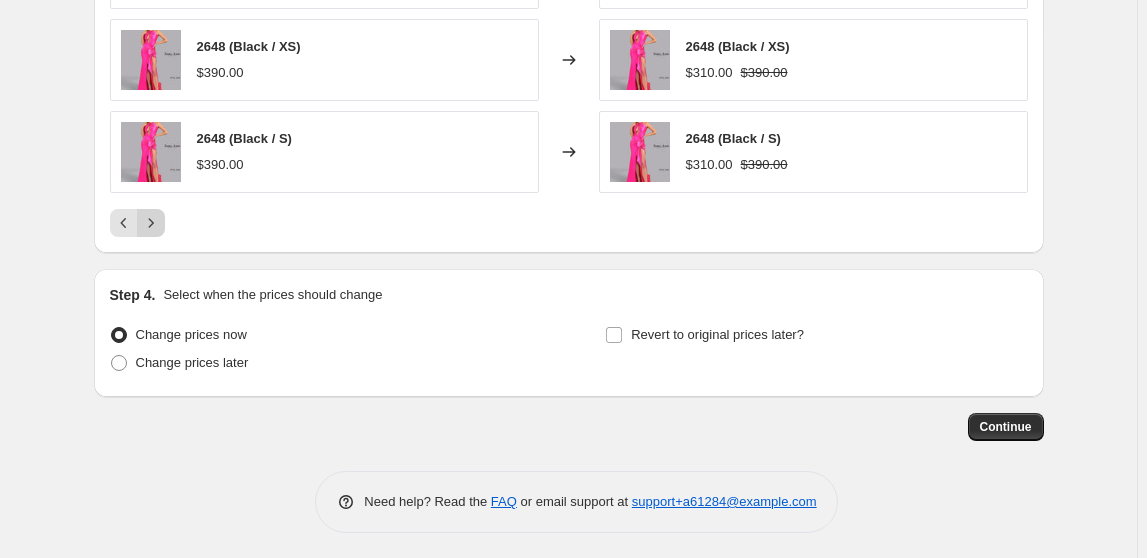 click 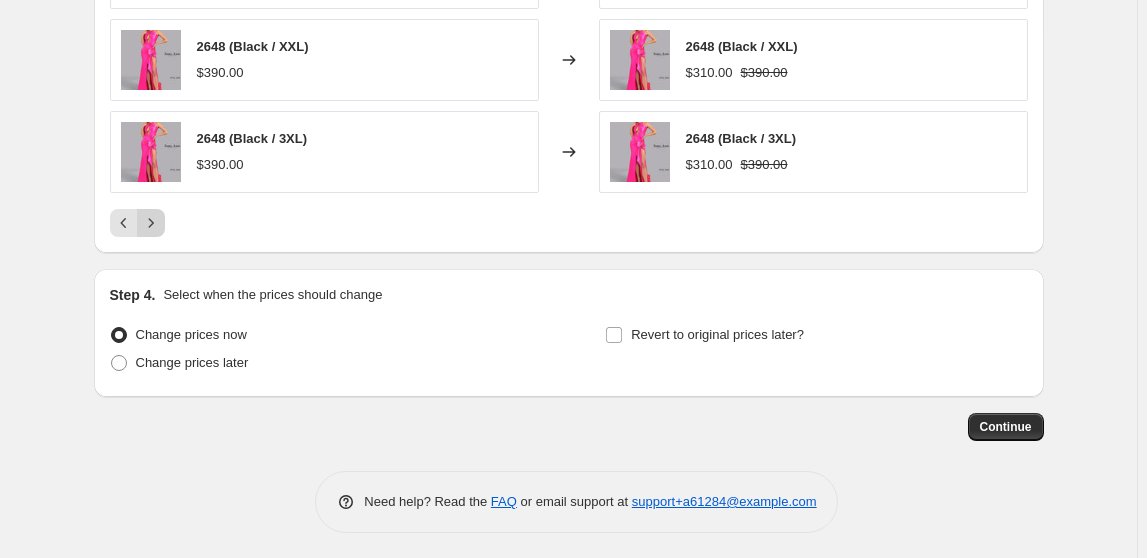 click 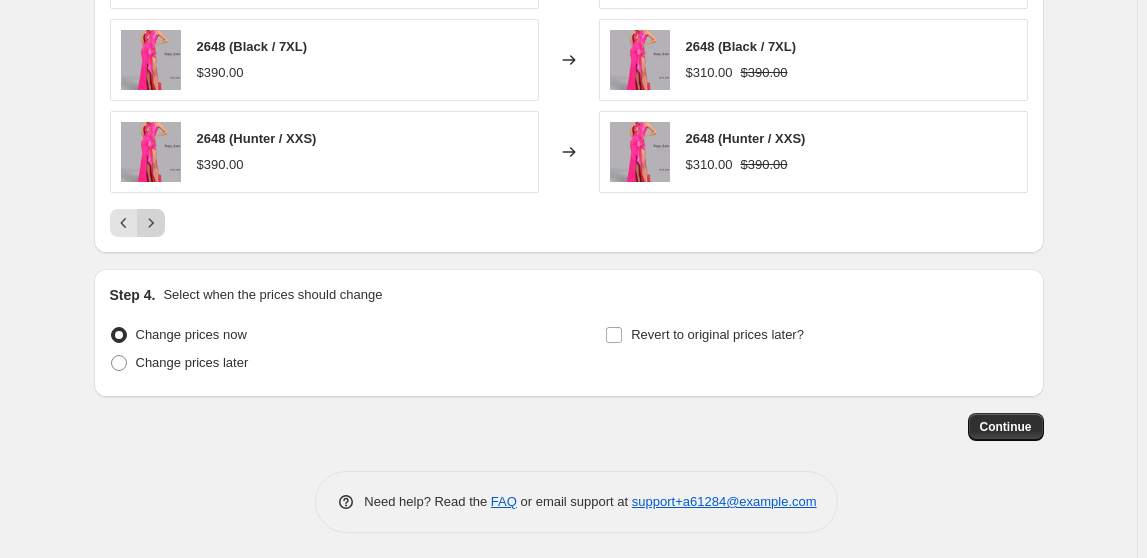 click 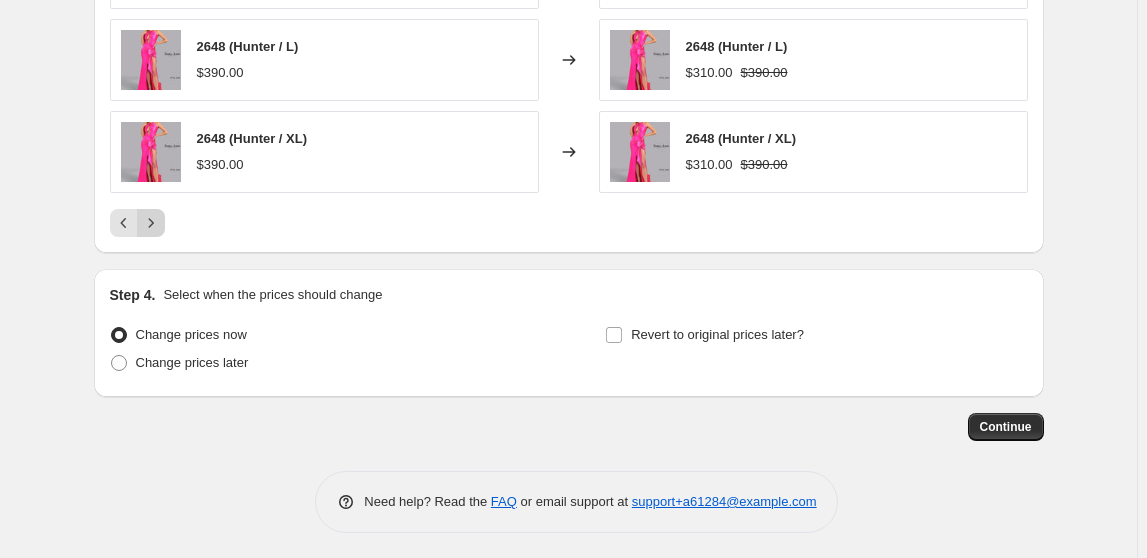 click 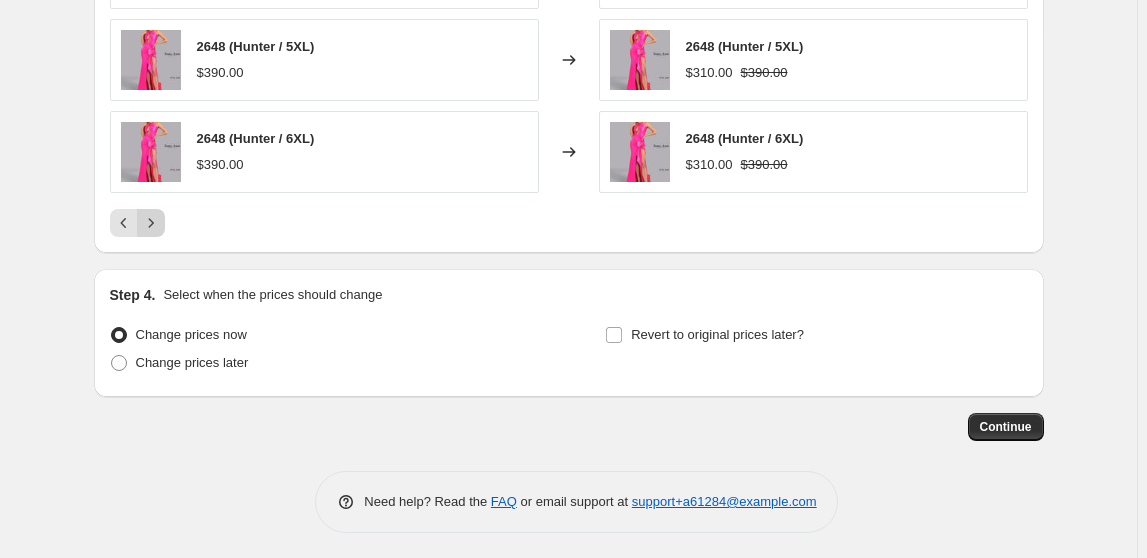 click 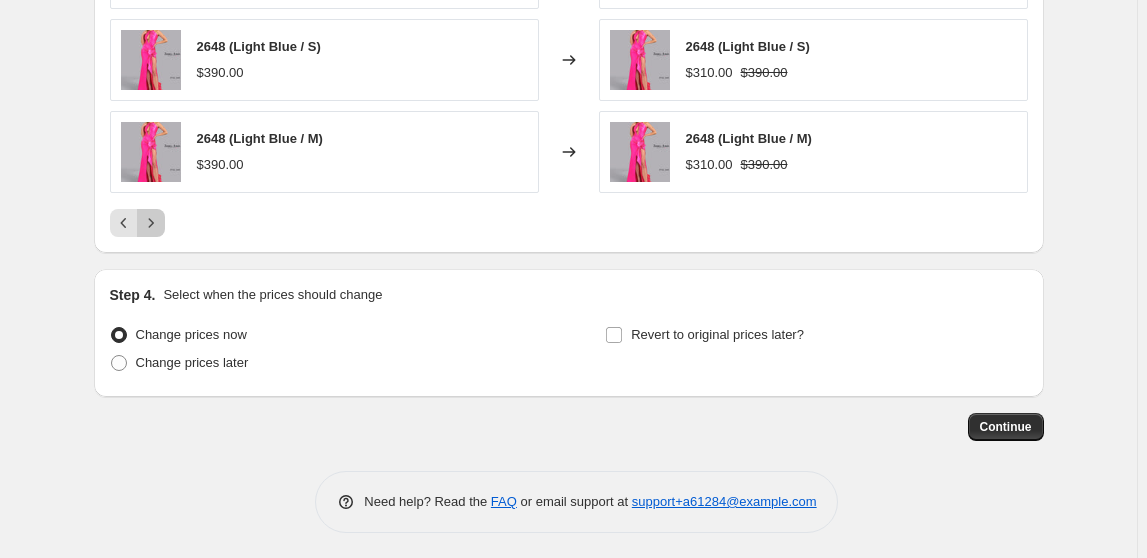 click 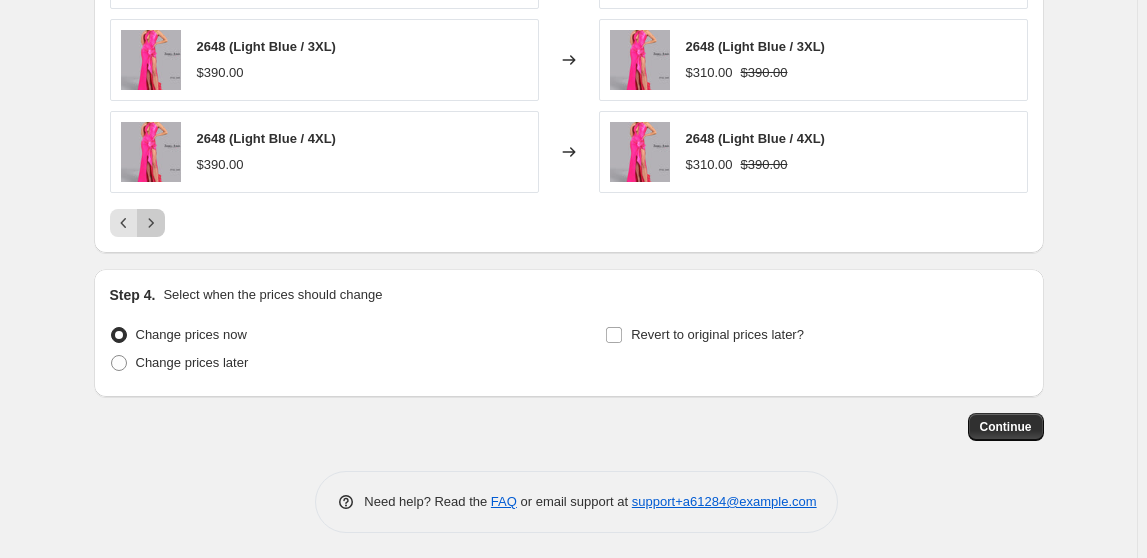 click 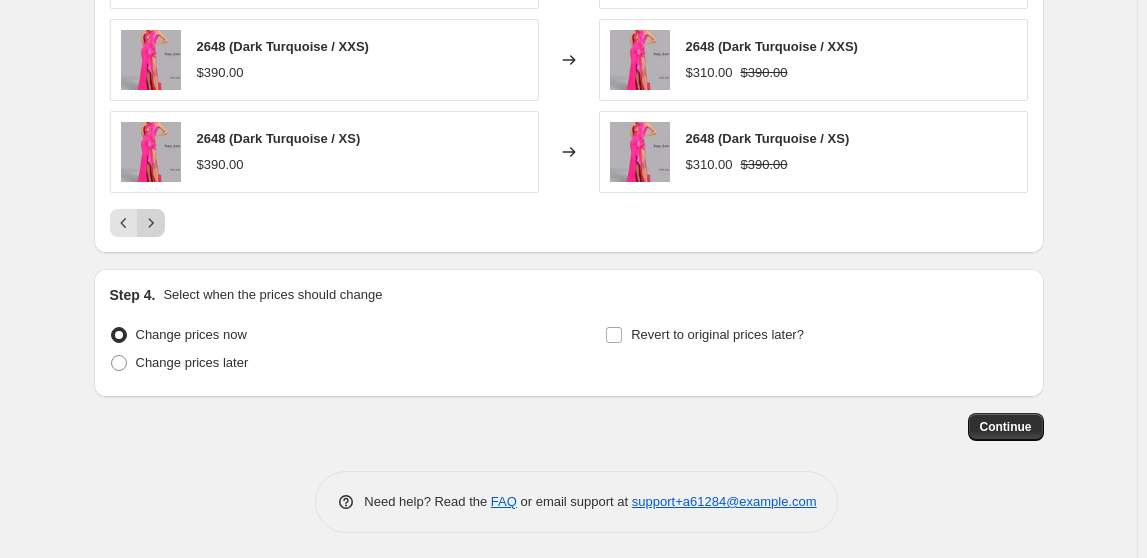 click 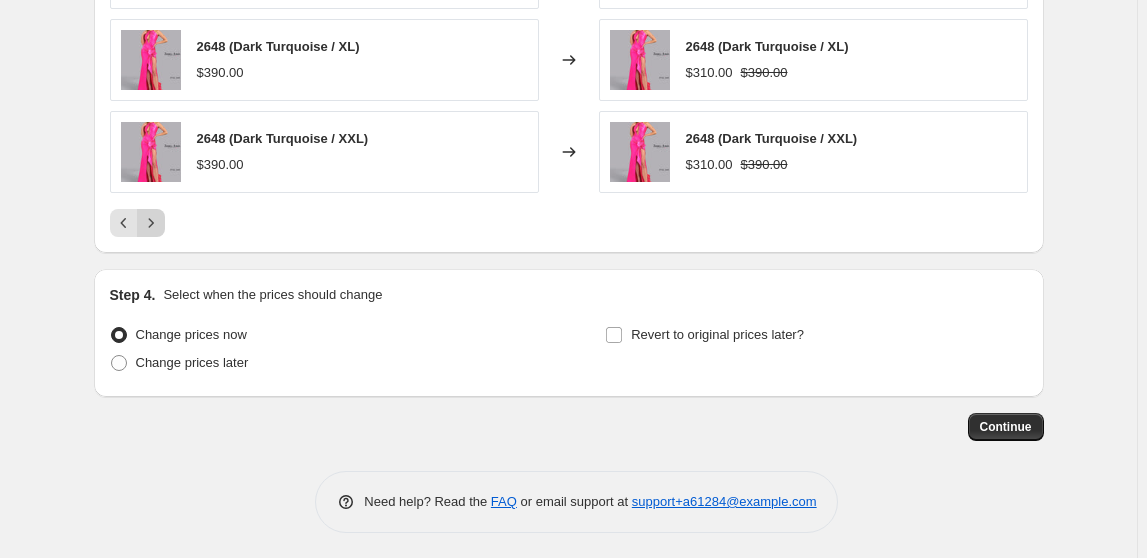 click 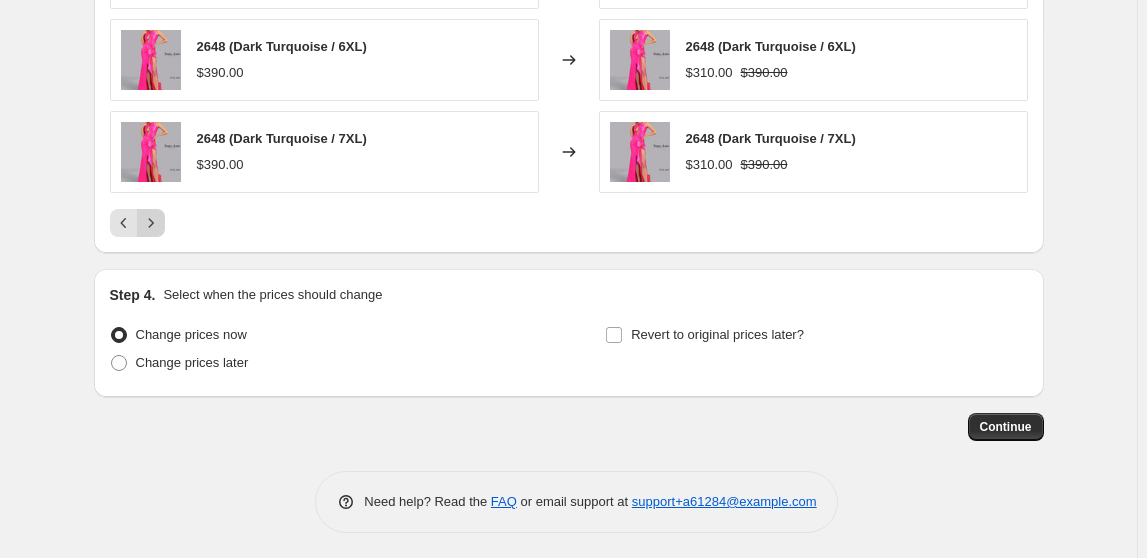 click 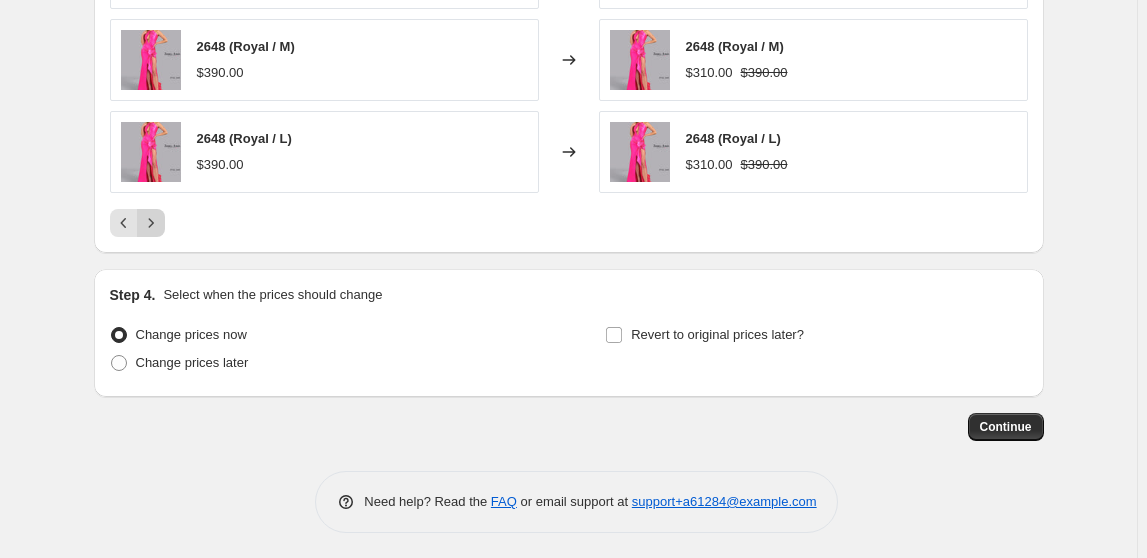 click 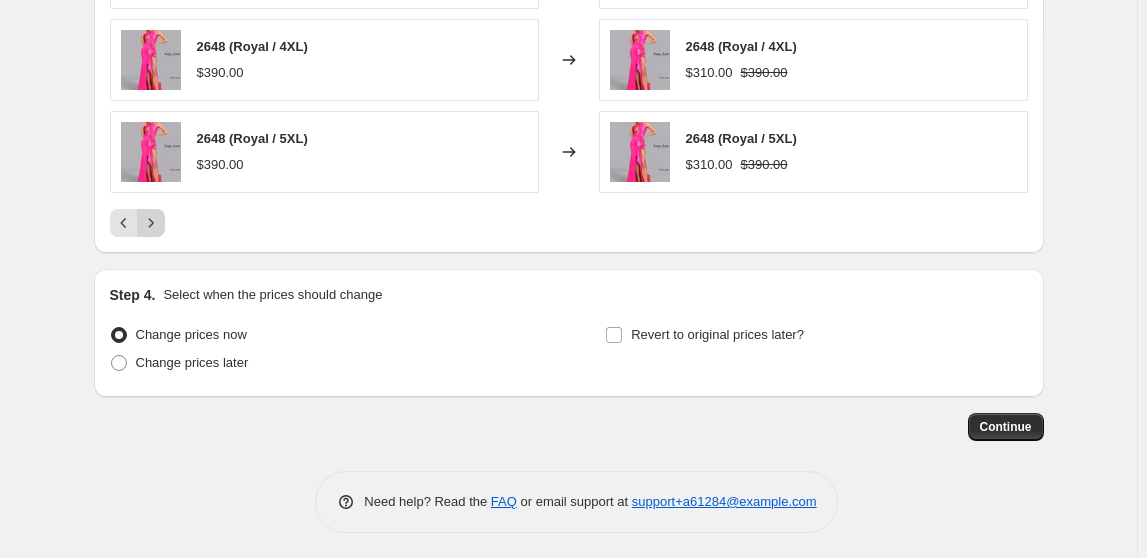 click 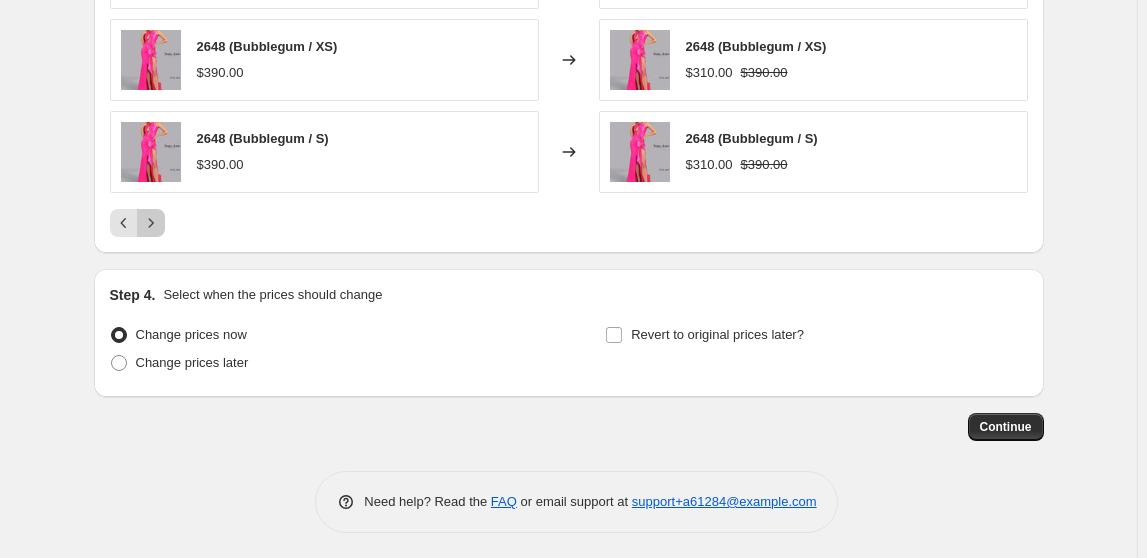 click 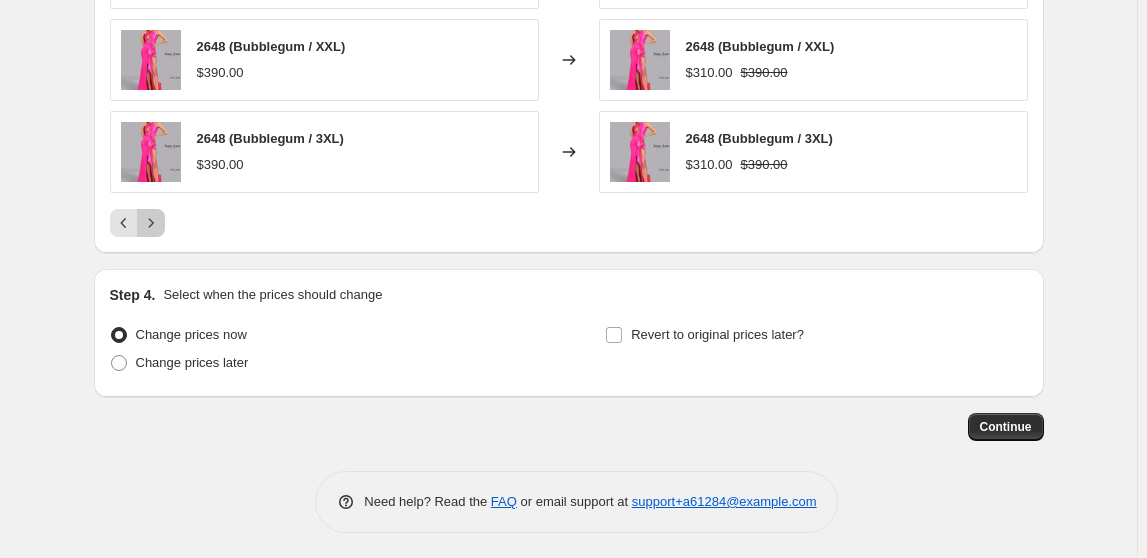 click at bounding box center (151, 223) 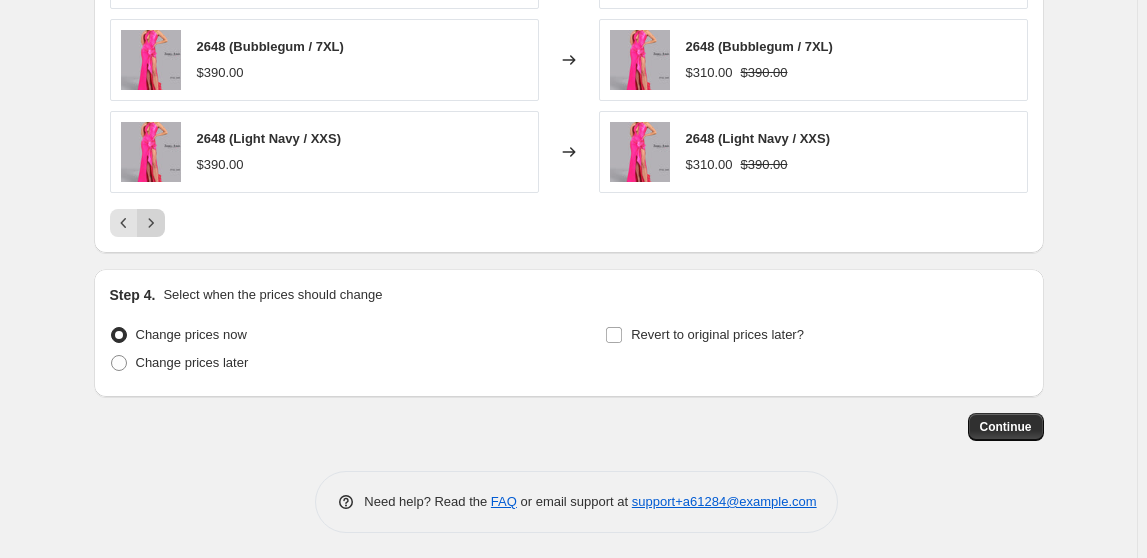 click at bounding box center (151, 223) 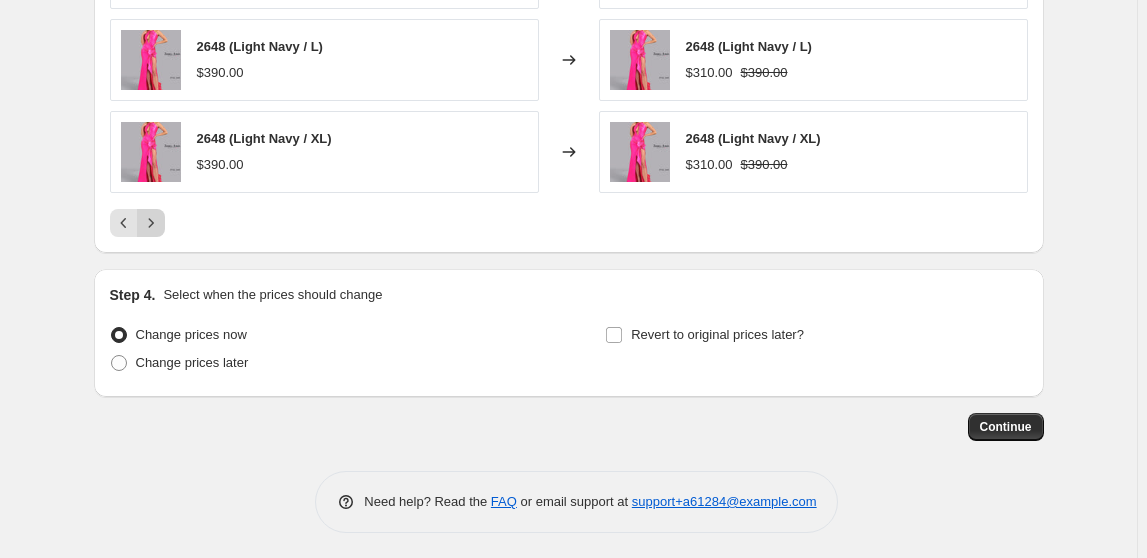 click at bounding box center (151, 223) 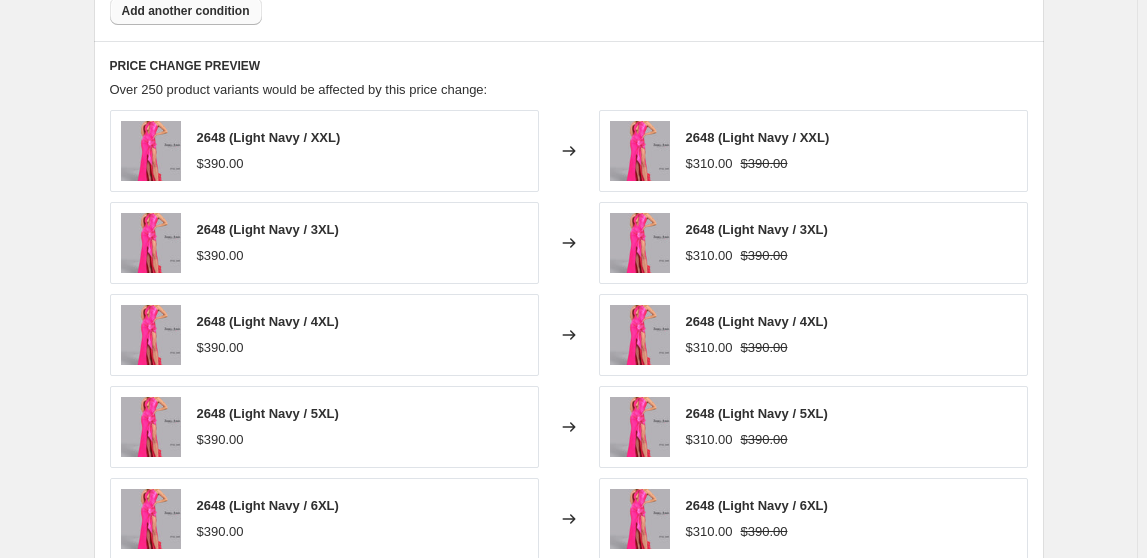 scroll, scrollTop: 1297, scrollLeft: 0, axis: vertical 